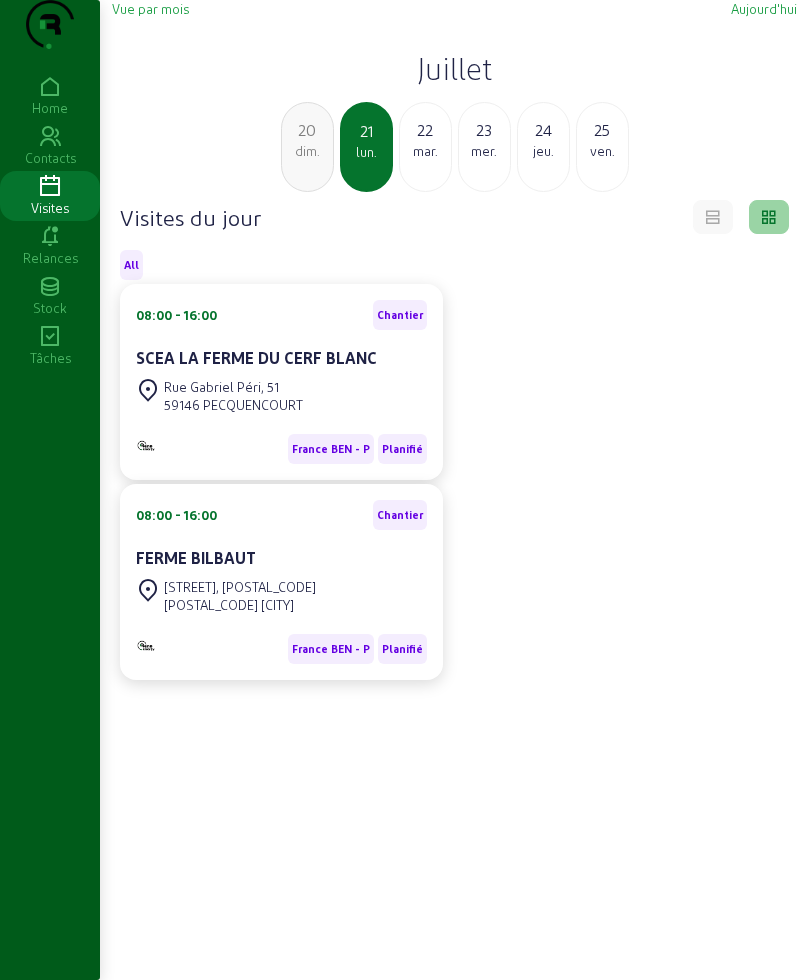 scroll, scrollTop: 0, scrollLeft: 0, axis: both 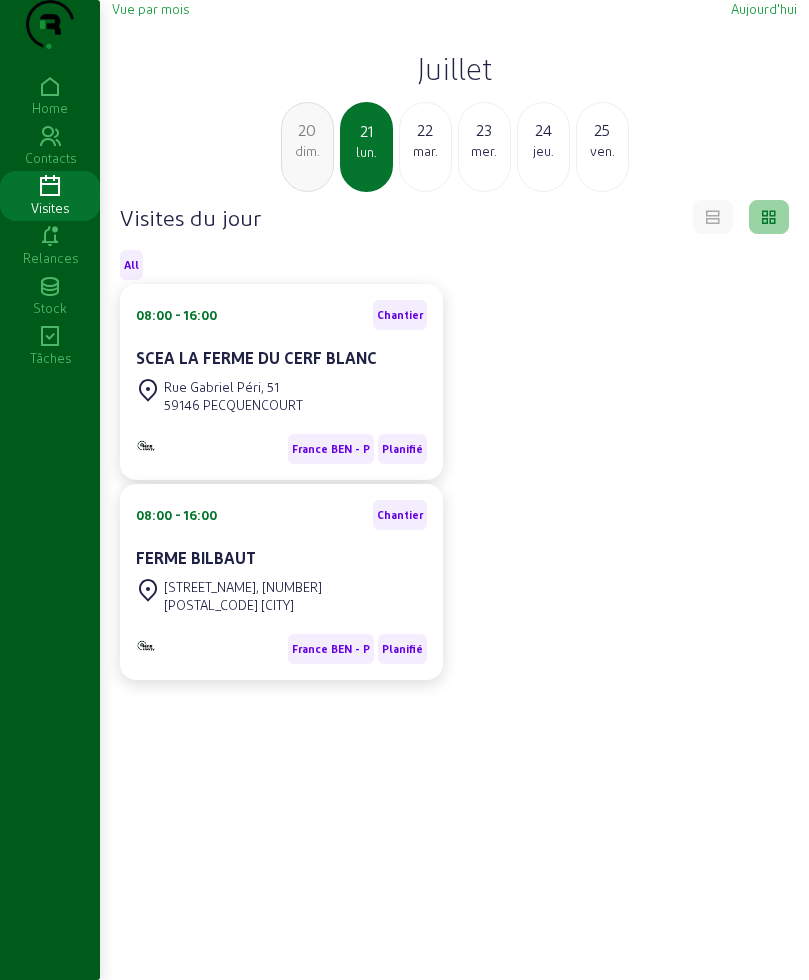 click on "Juillet" 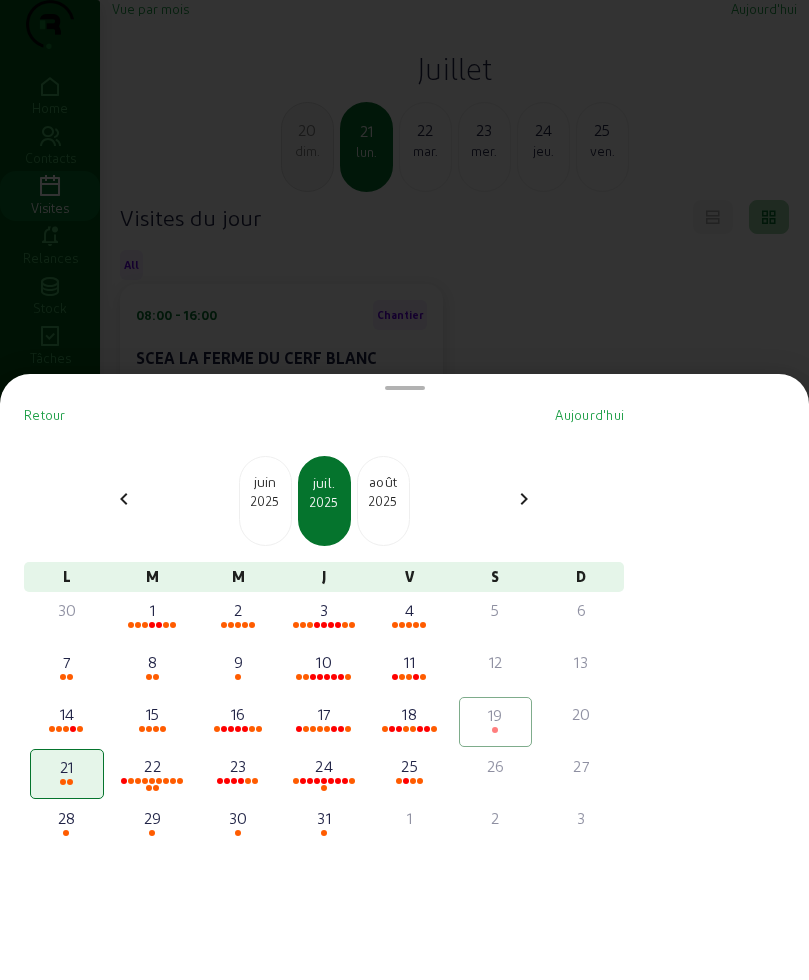 click on "2025" at bounding box center [265, 501] 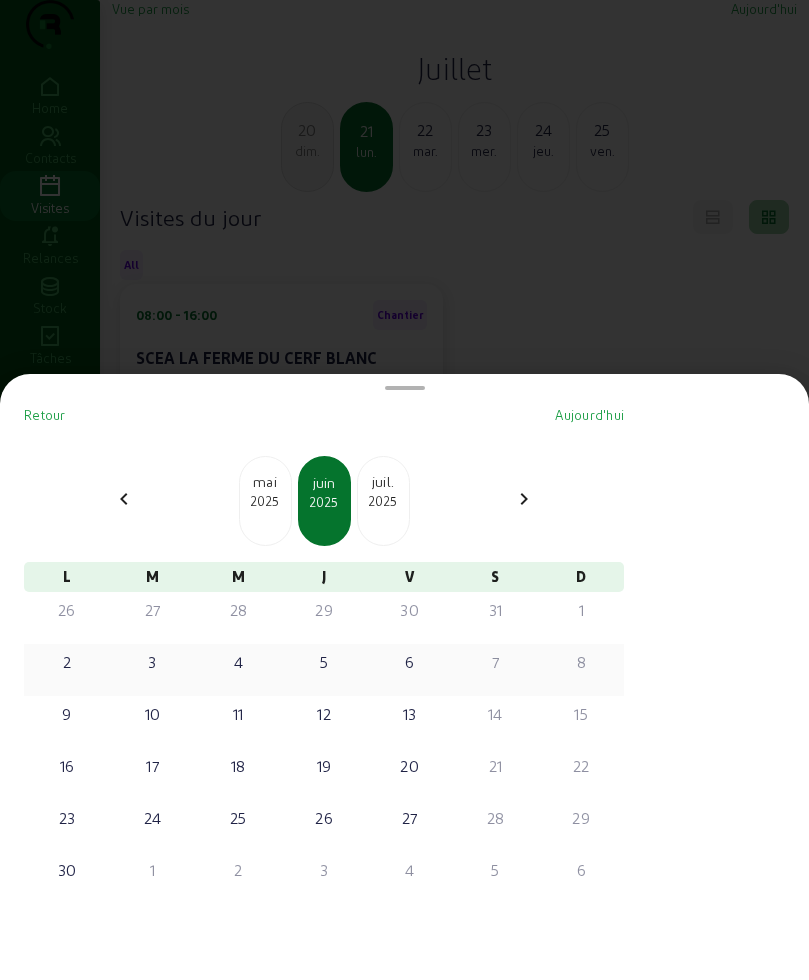 click on "5" at bounding box center (324, 662) 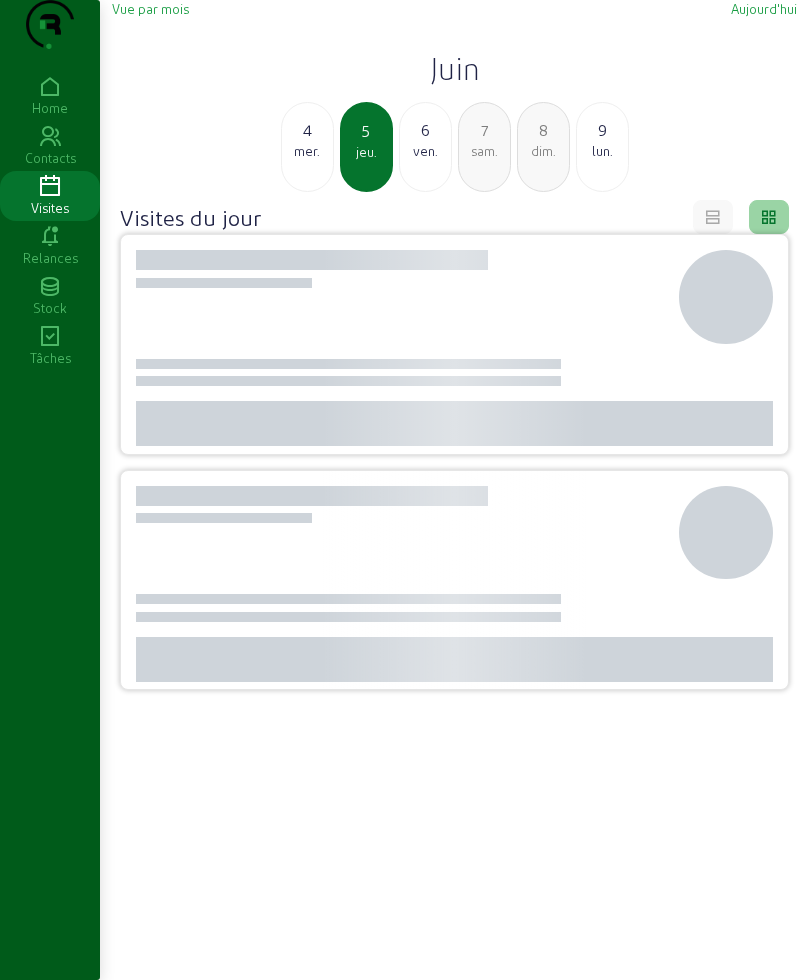 click 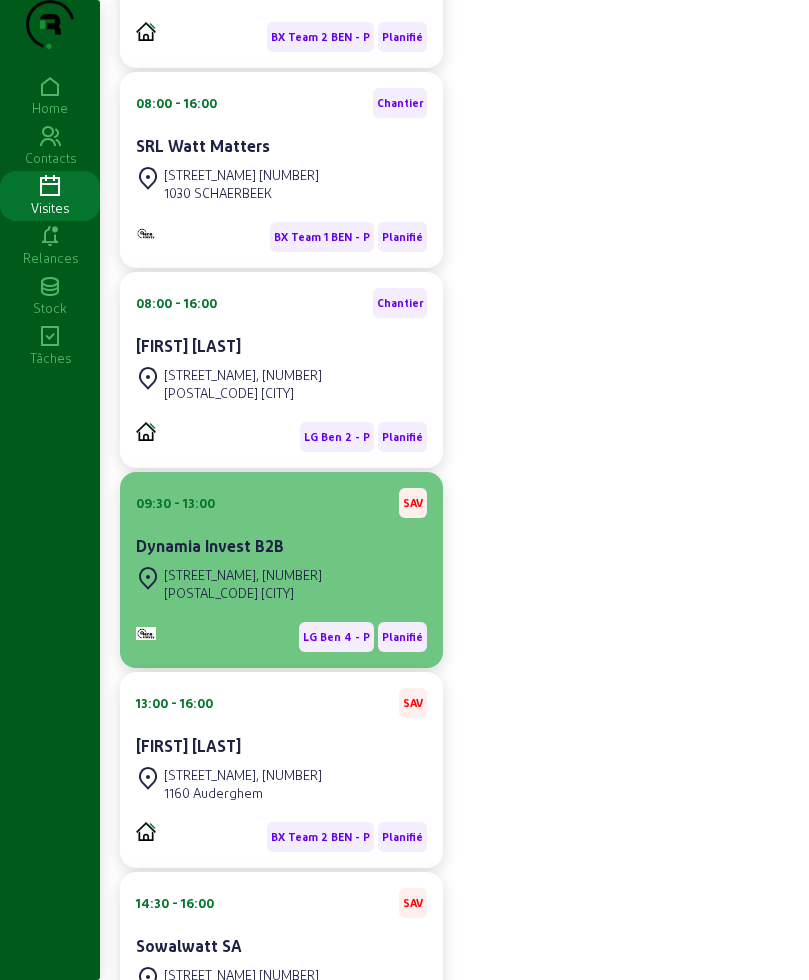 scroll, scrollTop: 750, scrollLeft: 0, axis: vertical 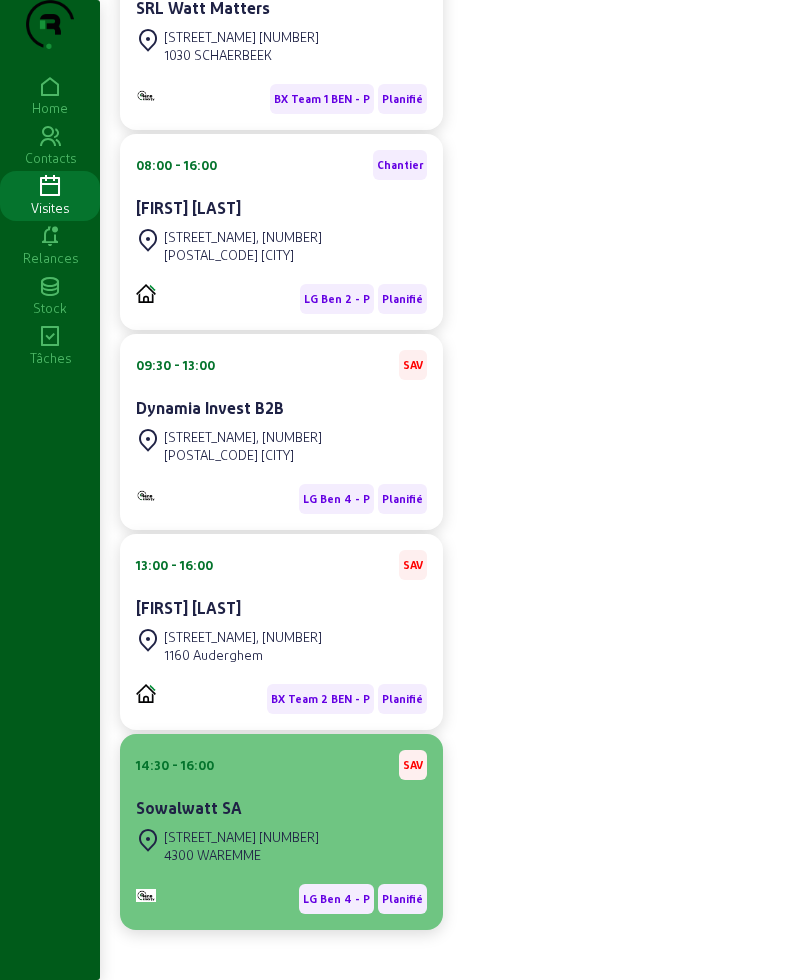 click on "[STREET_NAME] [NUMBER]" 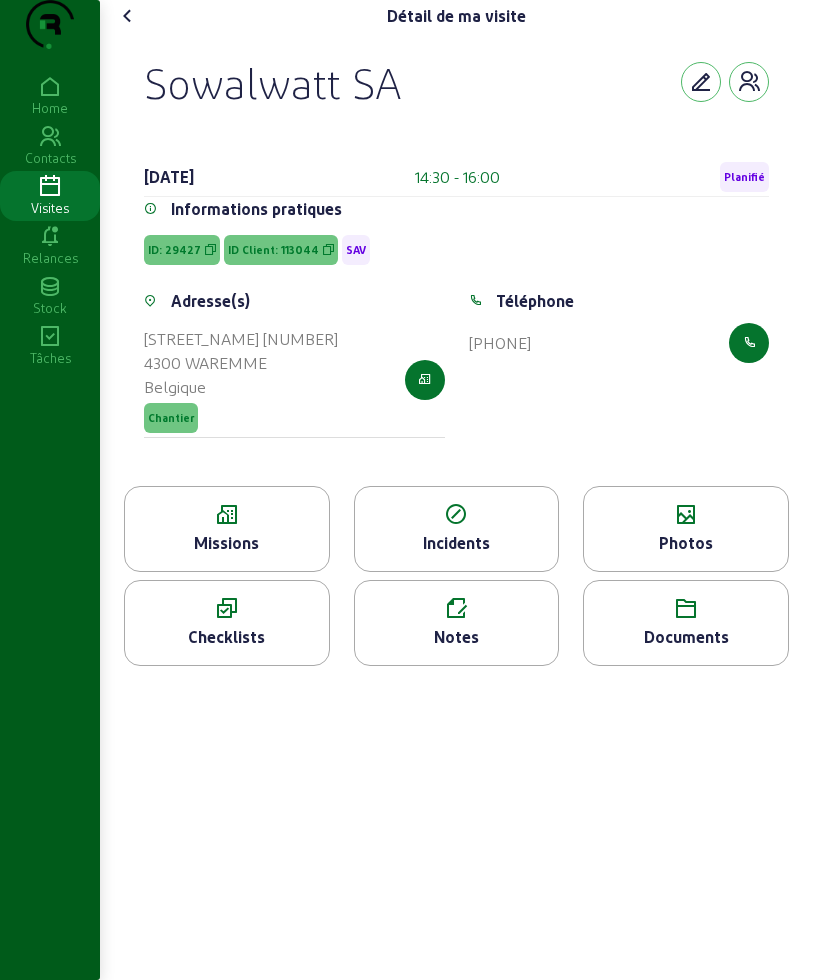 click on "Missions" 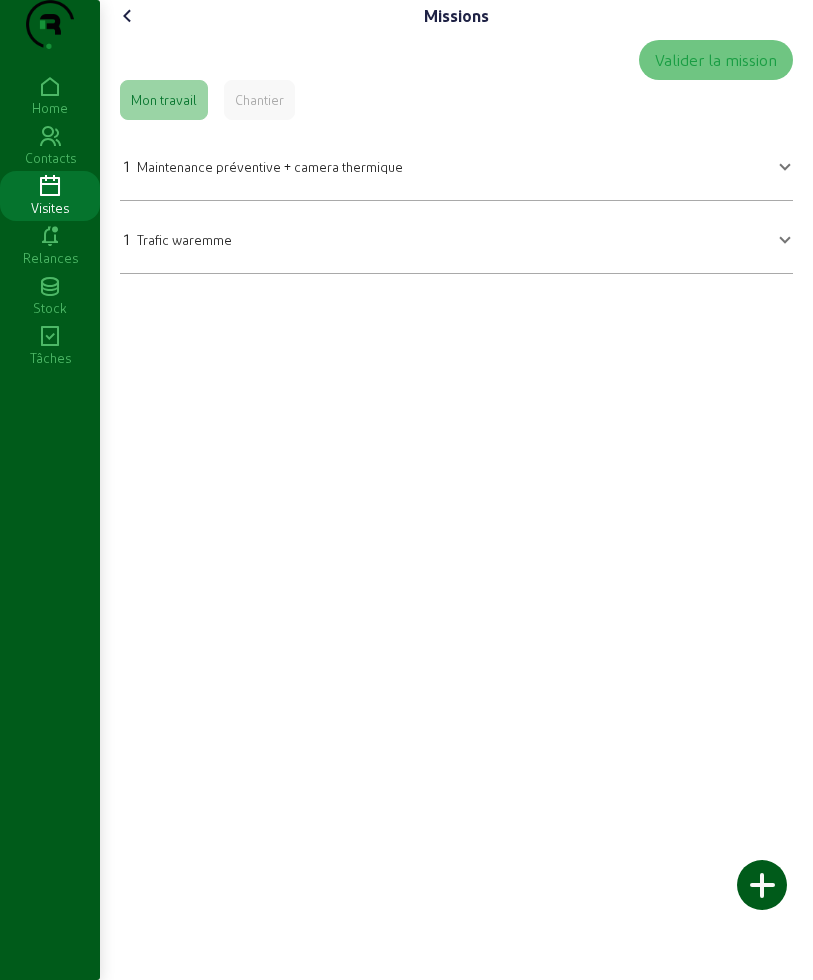click 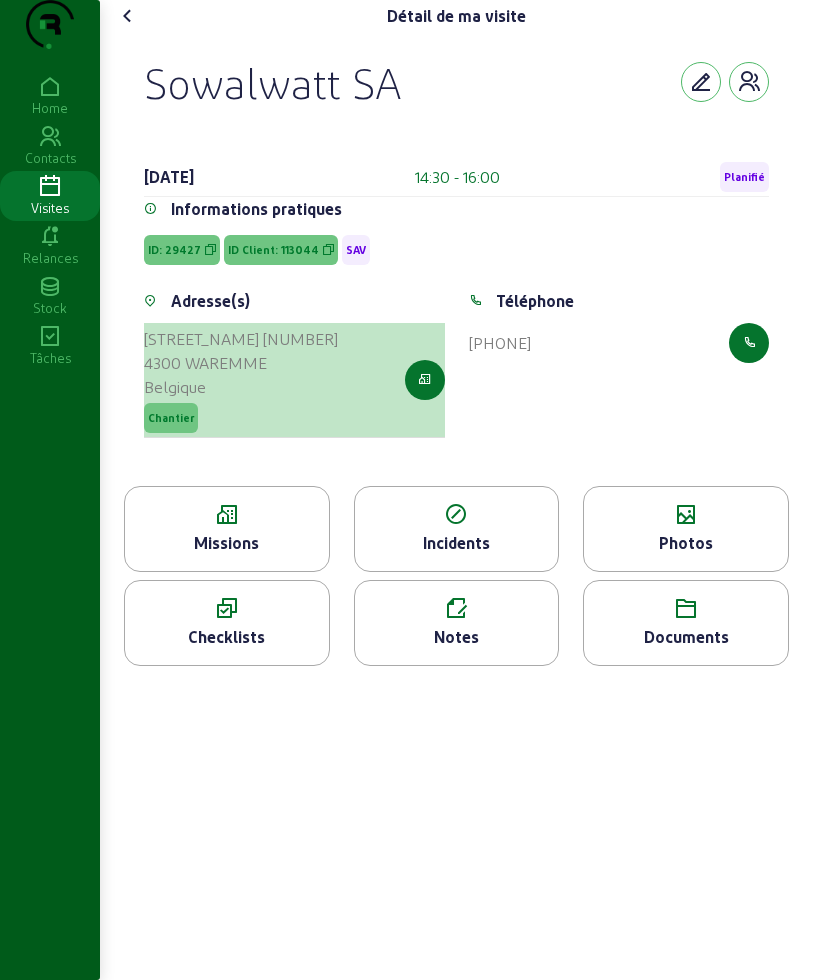 drag, startPoint x: 138, startPoint y: 372, endPoint x: 217, endPoint y: 421, distance: 92.96236 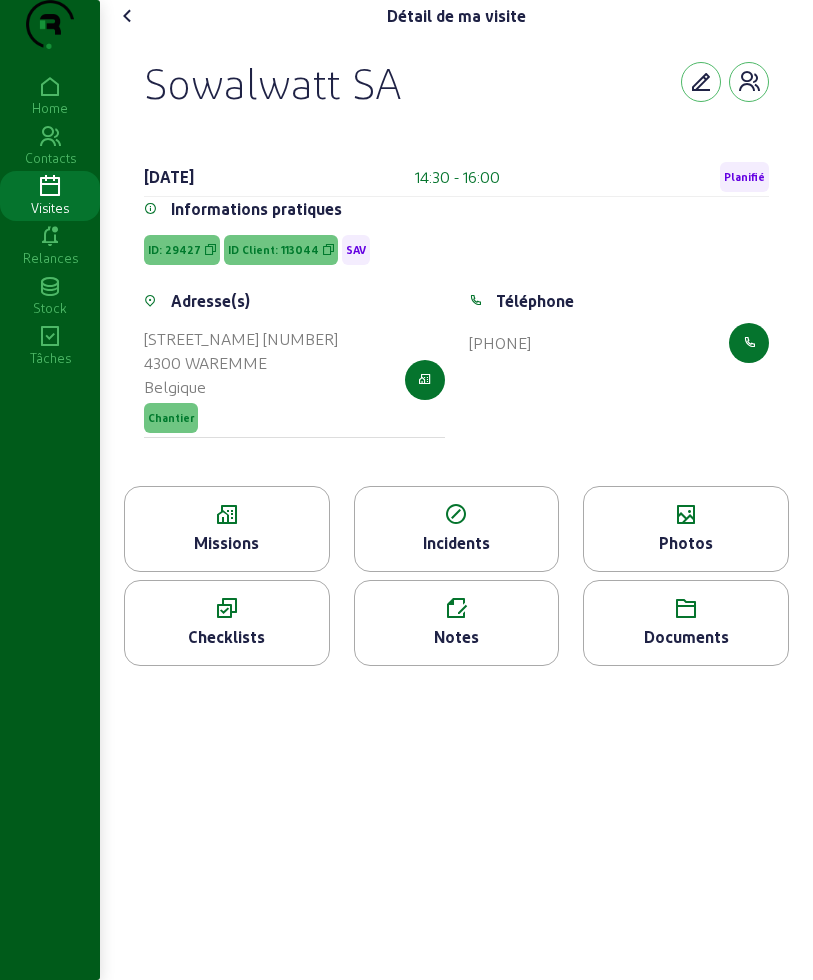 click 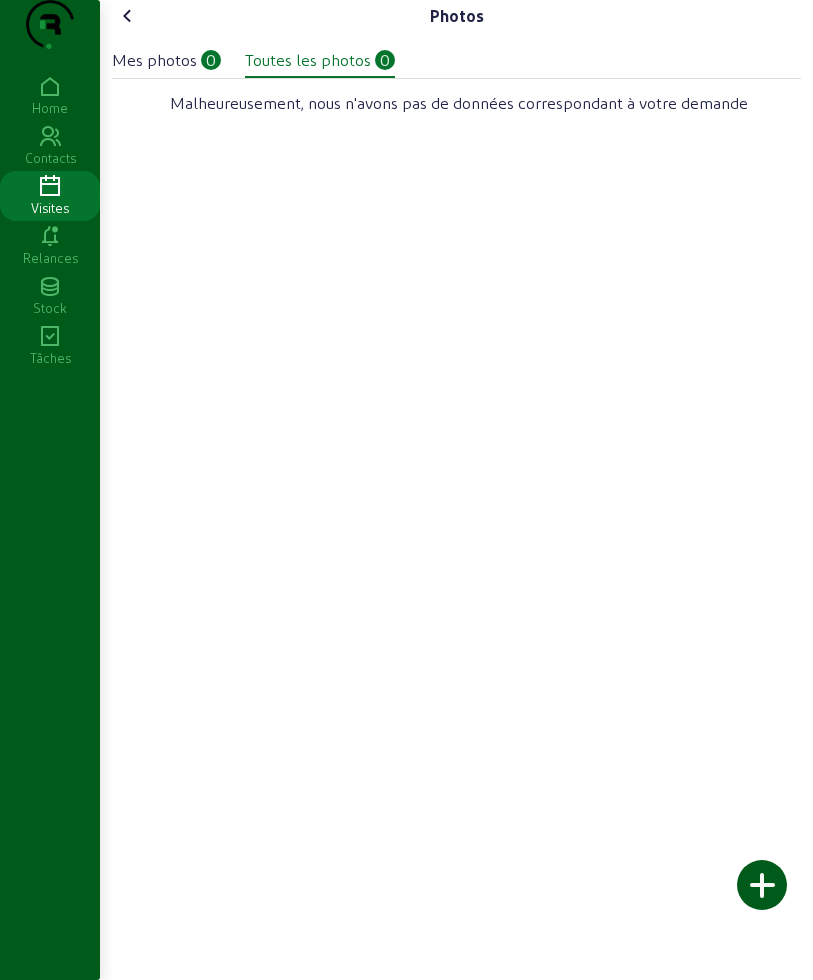 click 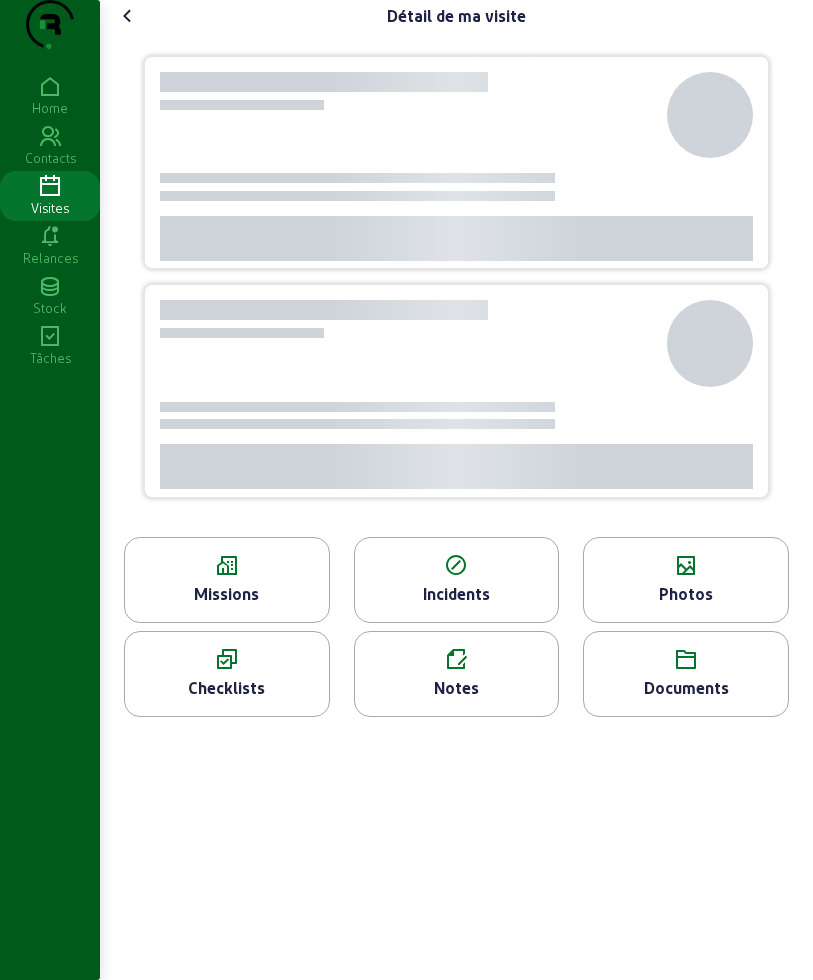 click on "Missions" 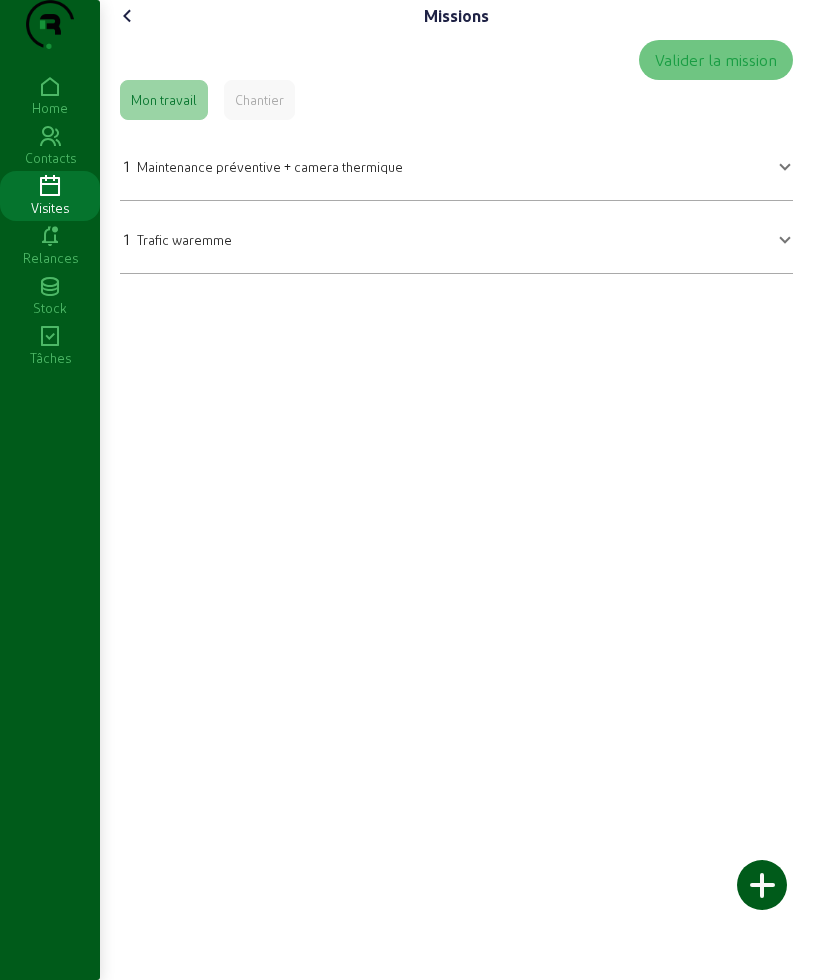 drag, startPoint x: 151, startPoint y: 279, endPoint x: 230, endPoint y: 278, distance: 79.00633 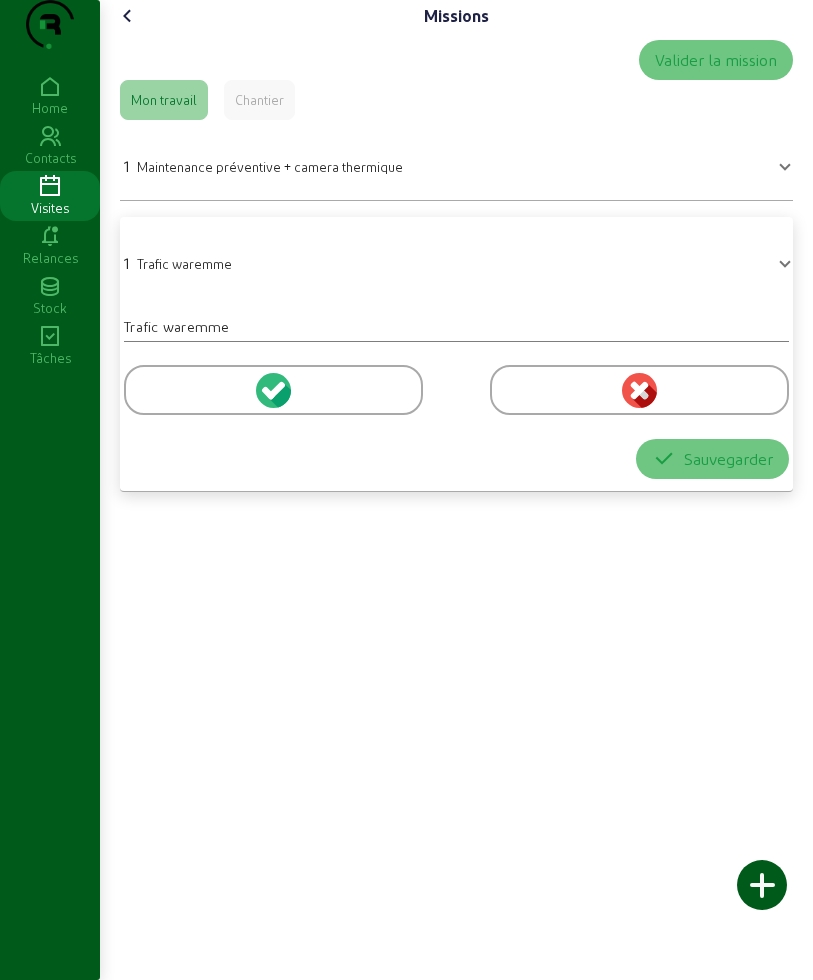 click on "1 Trafic waremme" at bounding box center (456, 261) 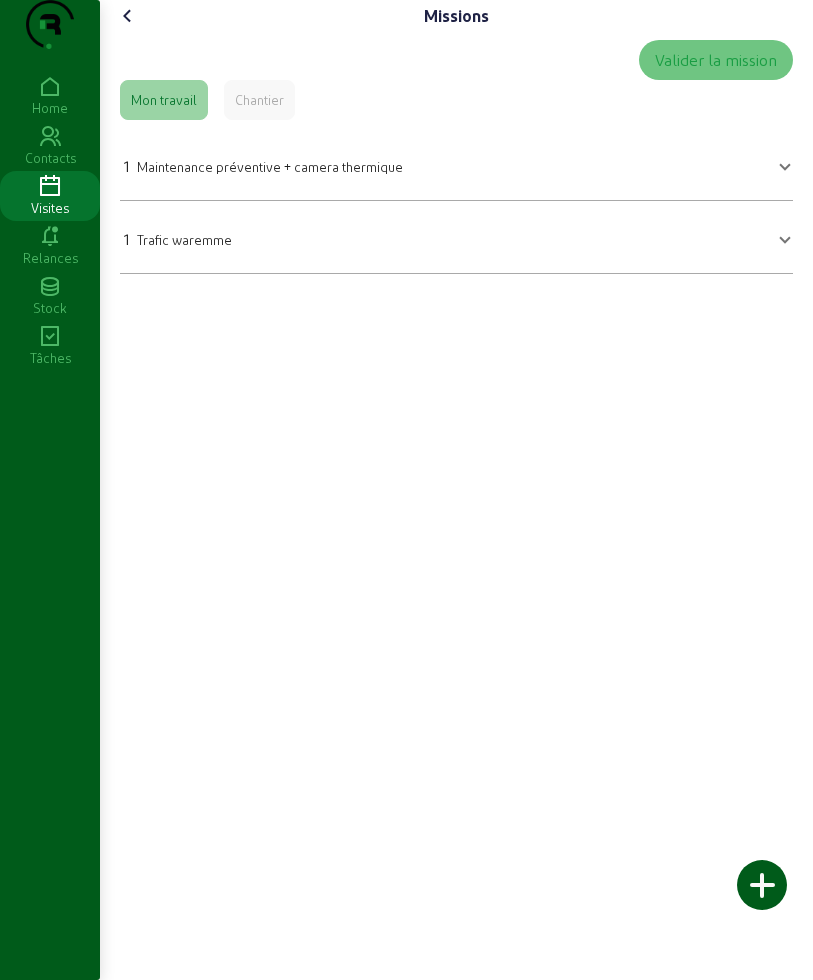 drag, startPoint x: 247, startPoint y: 283, endPoint x: 143, endPoint y: 288, distance: 104.120125 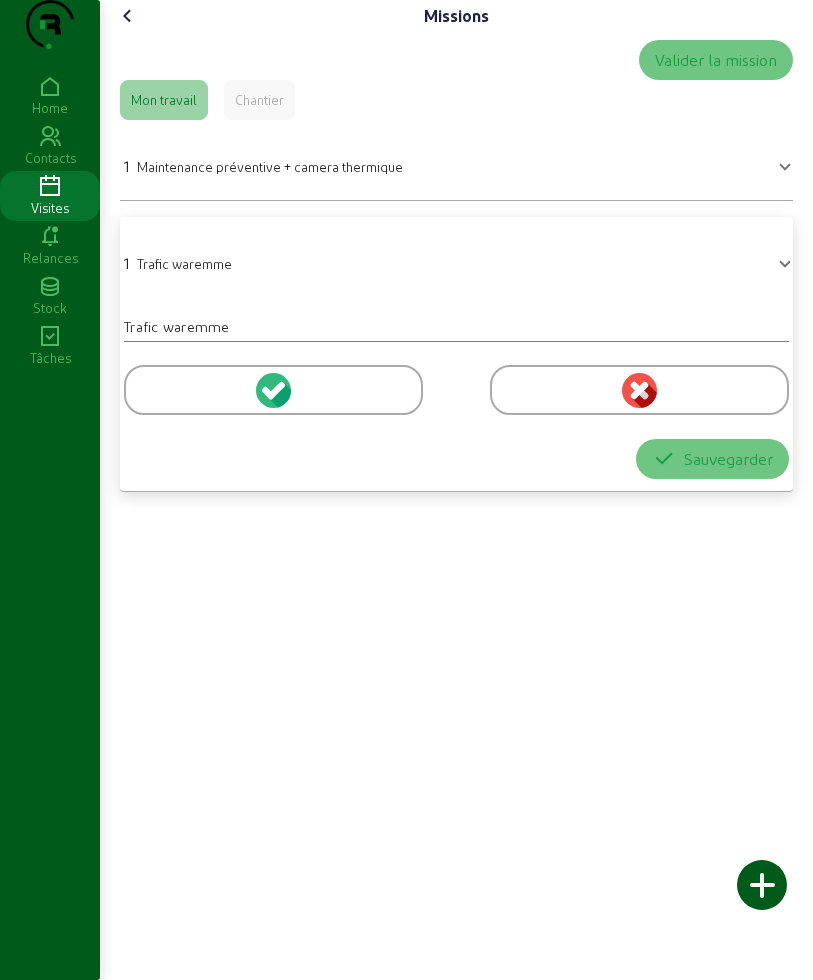 copy on "Trafic waremme" 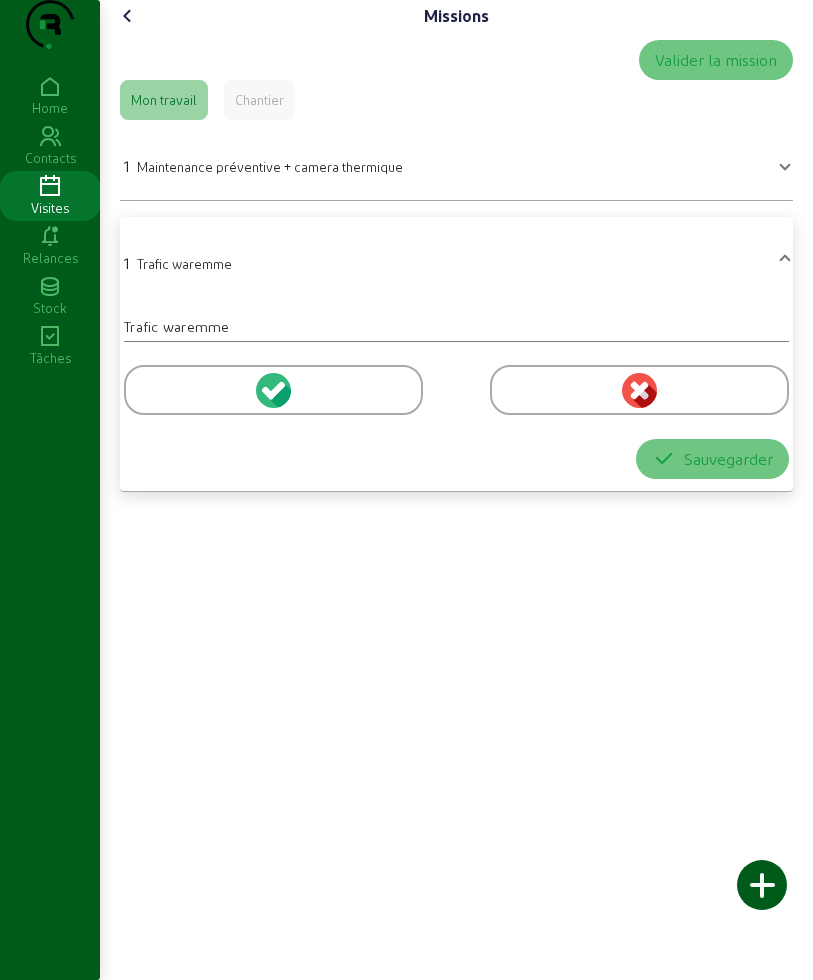 drag, startPoint x: 367, startPoint y: 439, endPoint x: 497, endPoint y: 458, distance: 131.38112 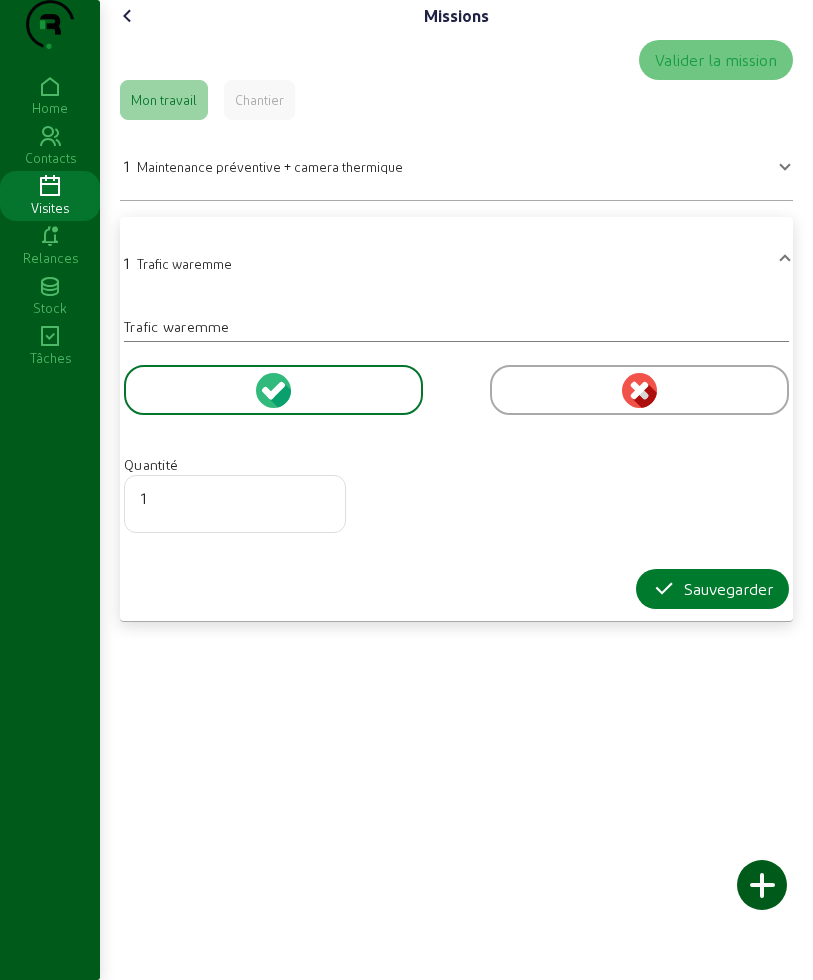 click on "Sauvegarder" at bounding box center [712, 589] 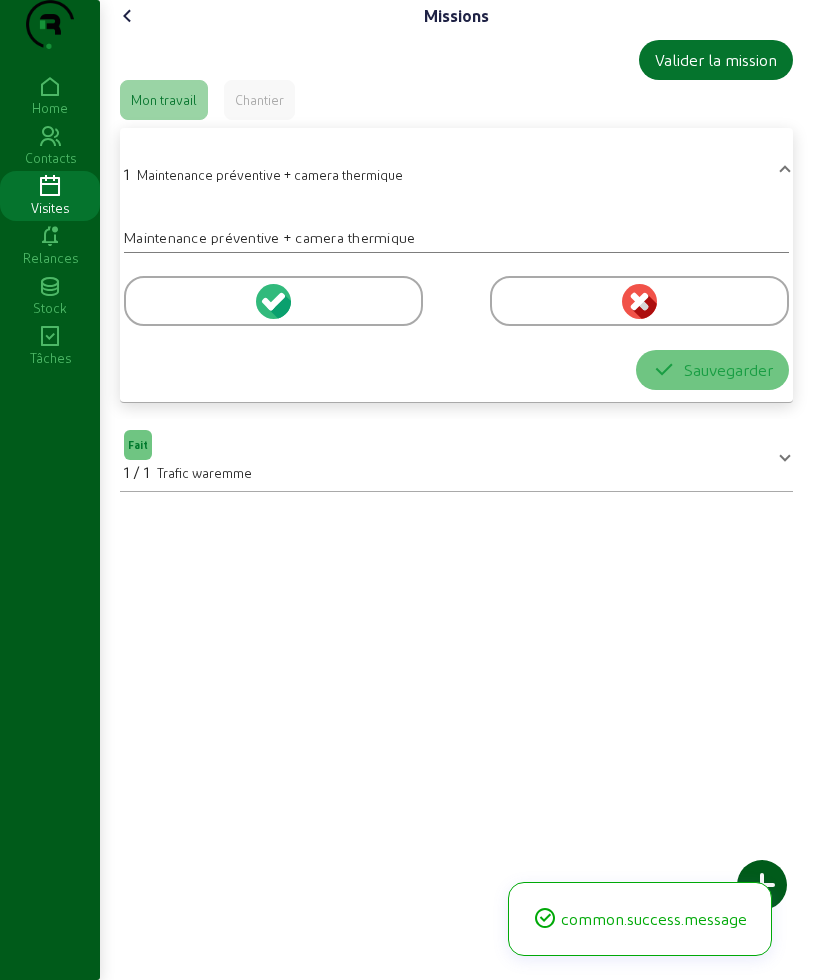 click at bounding box center [273, 301] 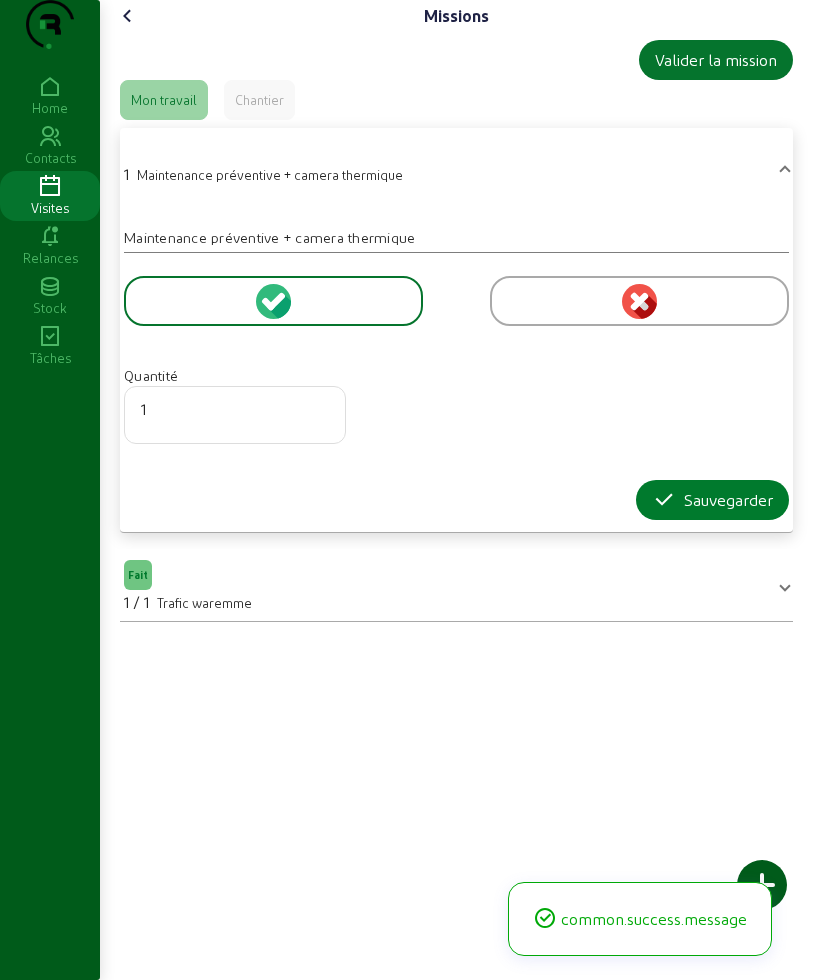 click on "Sauvegarder" at bounding box center [712, 500] 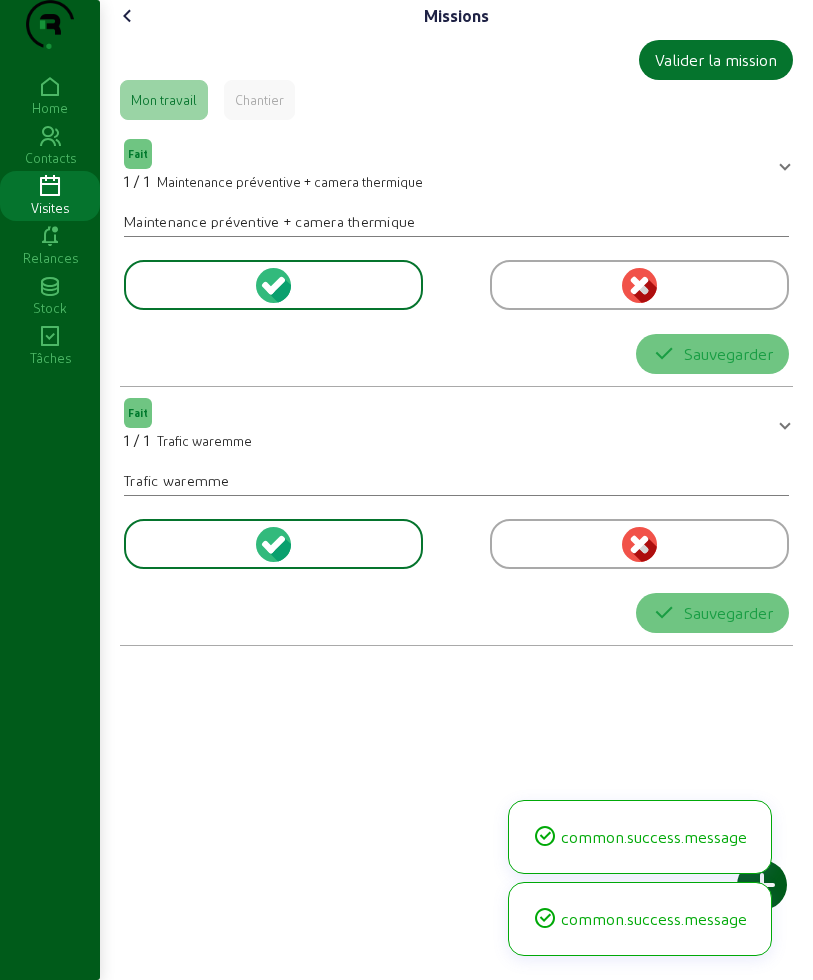 click on "Missions Valider la mission Mon travail Chantier Fait 1 / 1 Maintenance préventive + camera thermique Maintenance préventive + camera thermique Quantité 1 Sauvegarder Fait 1 / 1 Trafic waremme Trafic waremme Quantité 1 Sauvegarder" 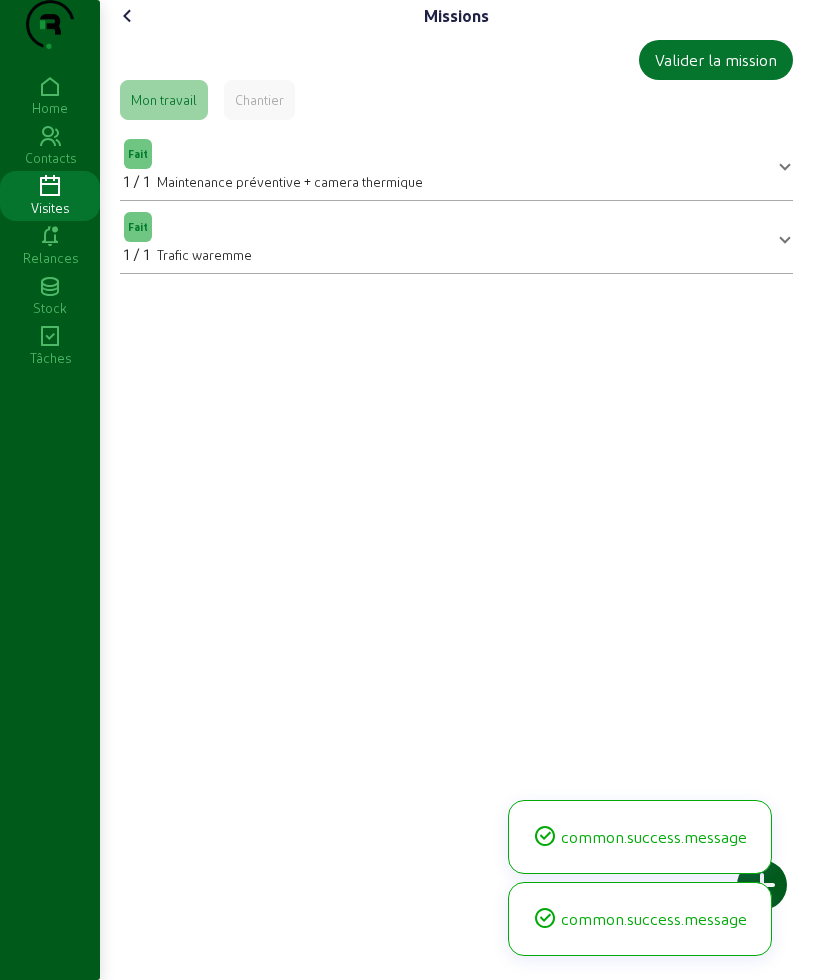 click 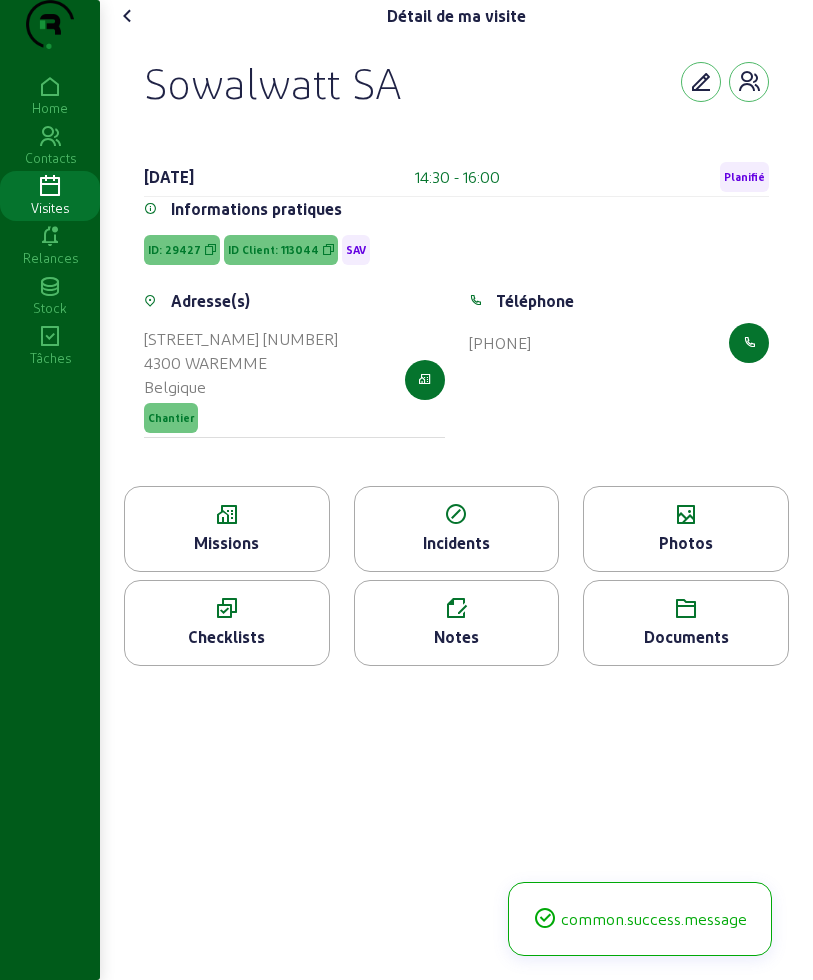 click on "Photos" 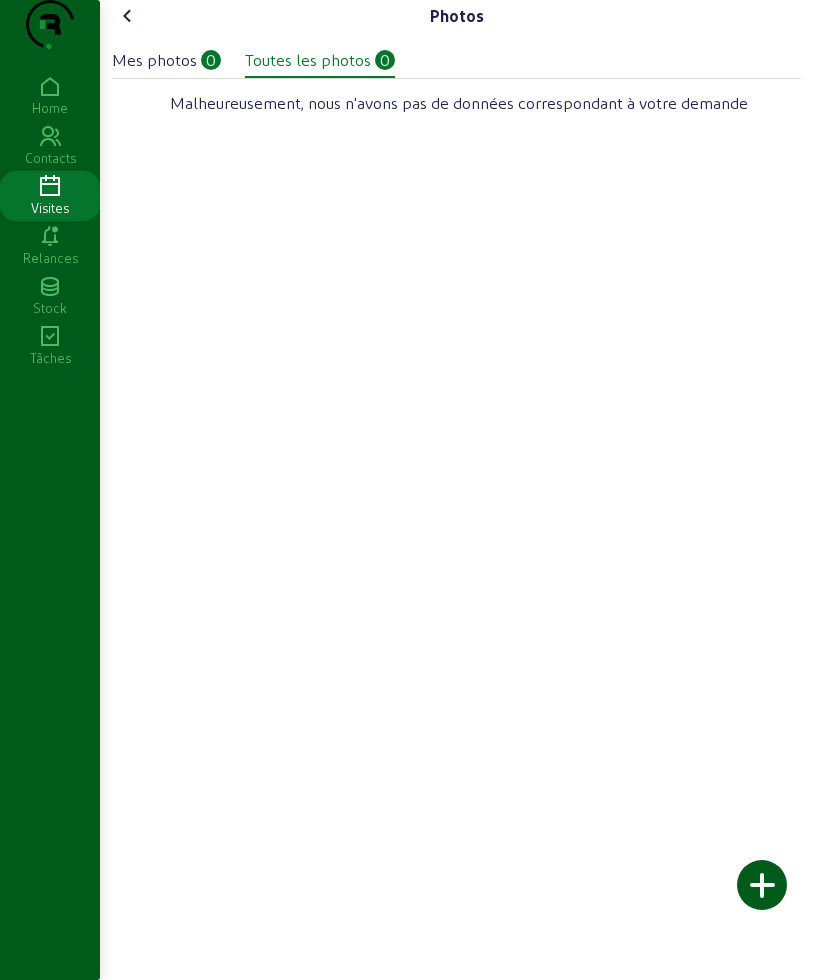 click 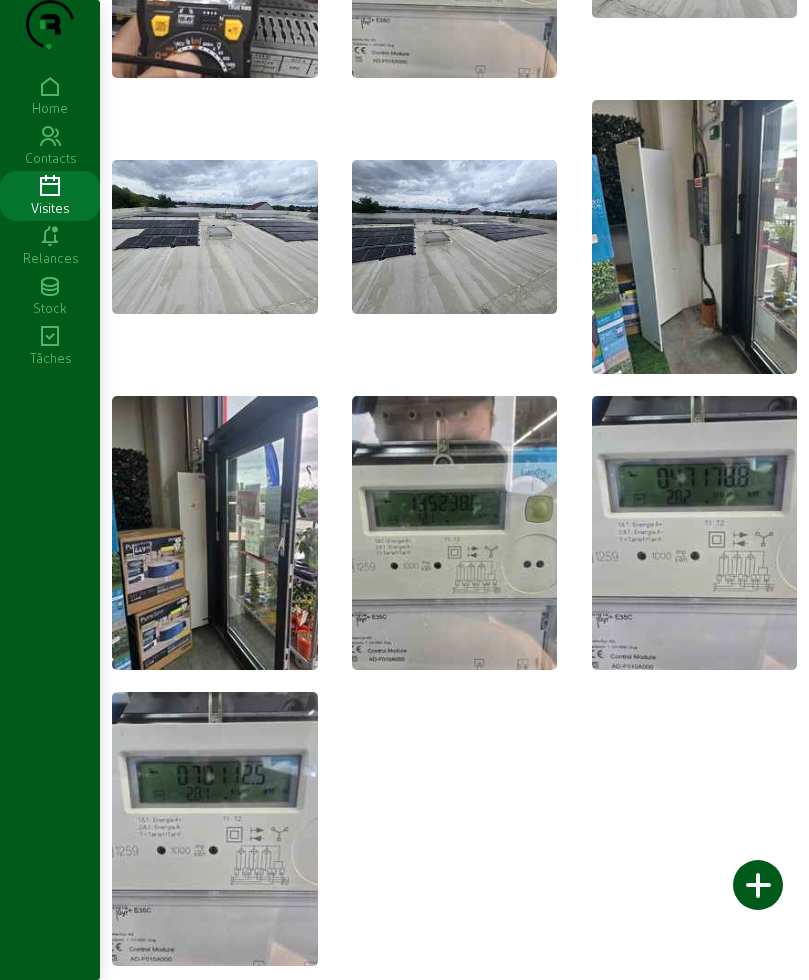 scroll, scrollTop: 1774, scrollLeft: 0, axis: vertical 